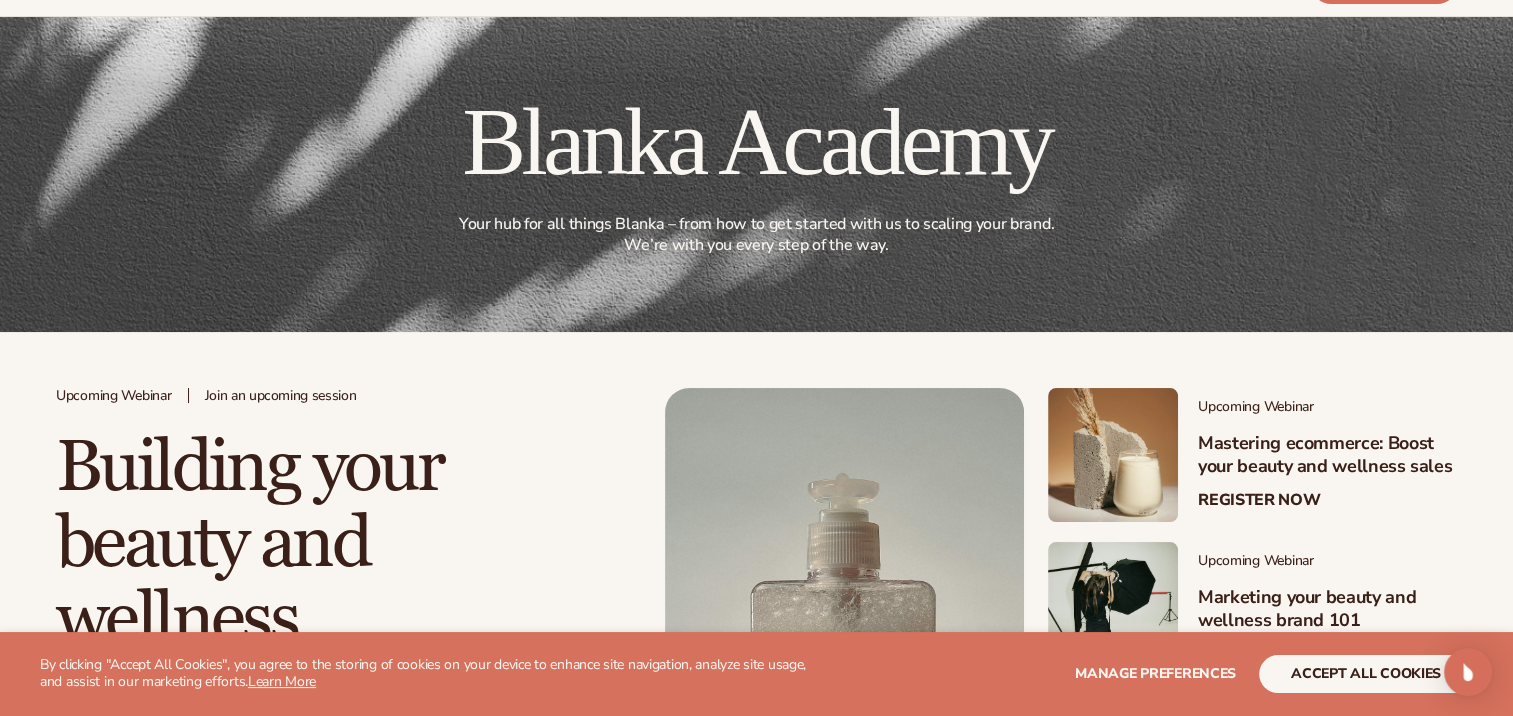 scroll, scrollTop: 0, scrollLeft: 0, axis: both 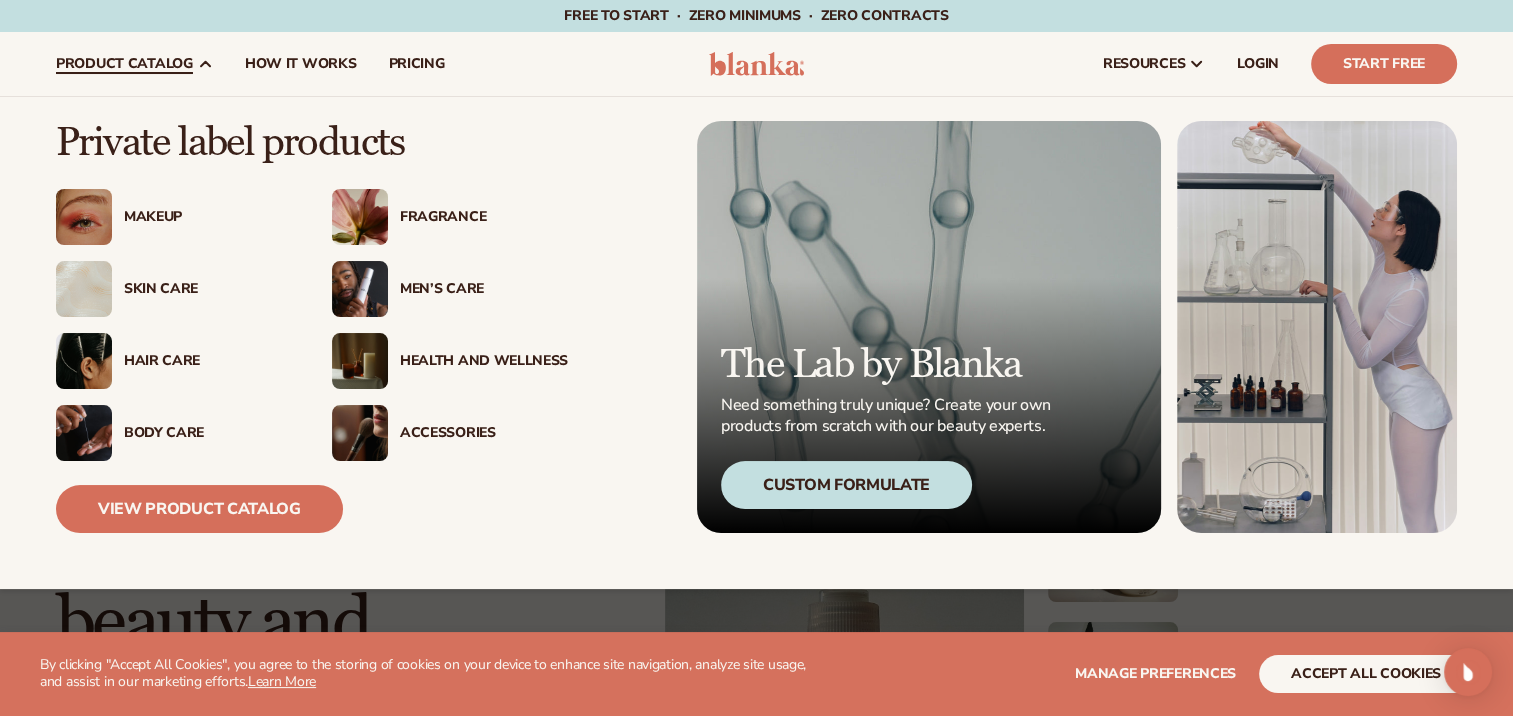 click on "Fragrance" at bounding box center [484, 217] 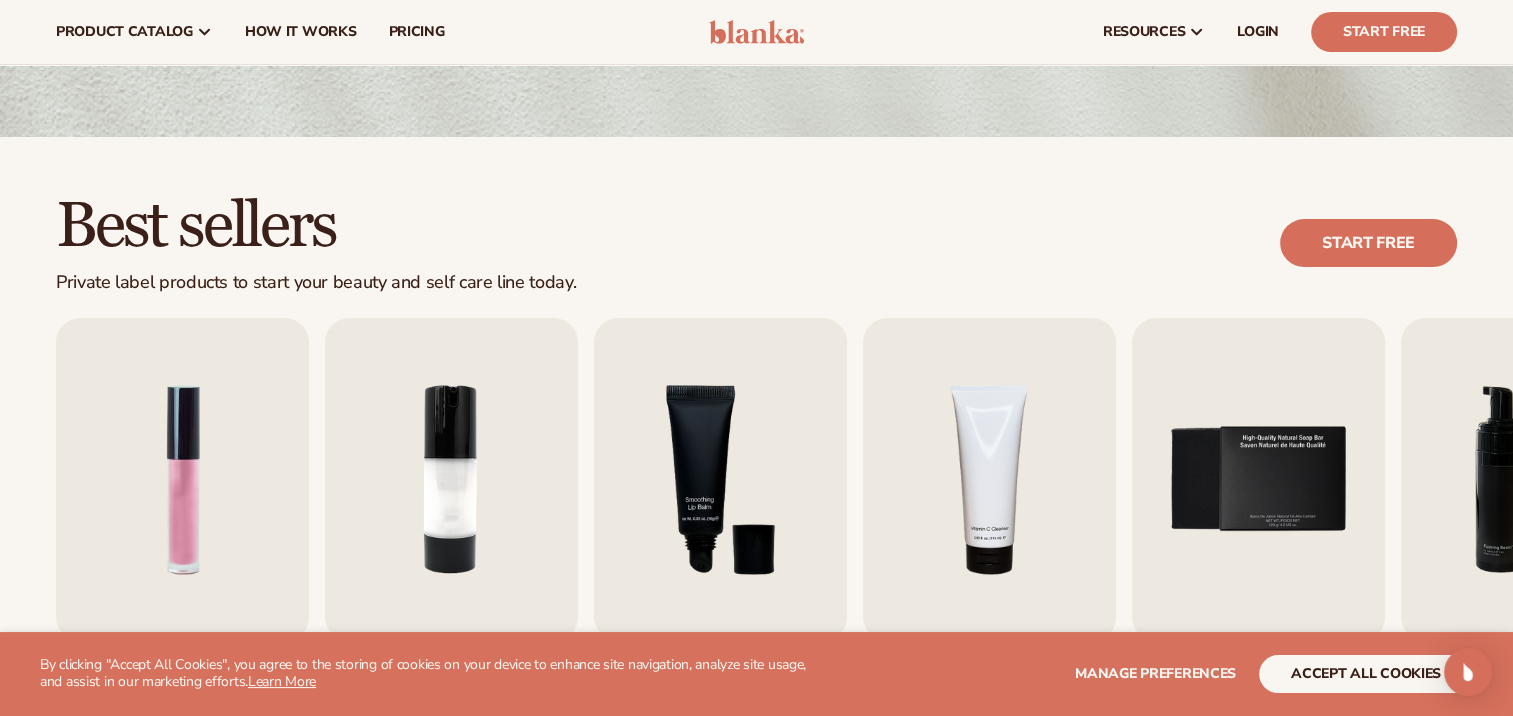 scroll, scrollTop: 100, scrollLeft: 0, axis: vertical 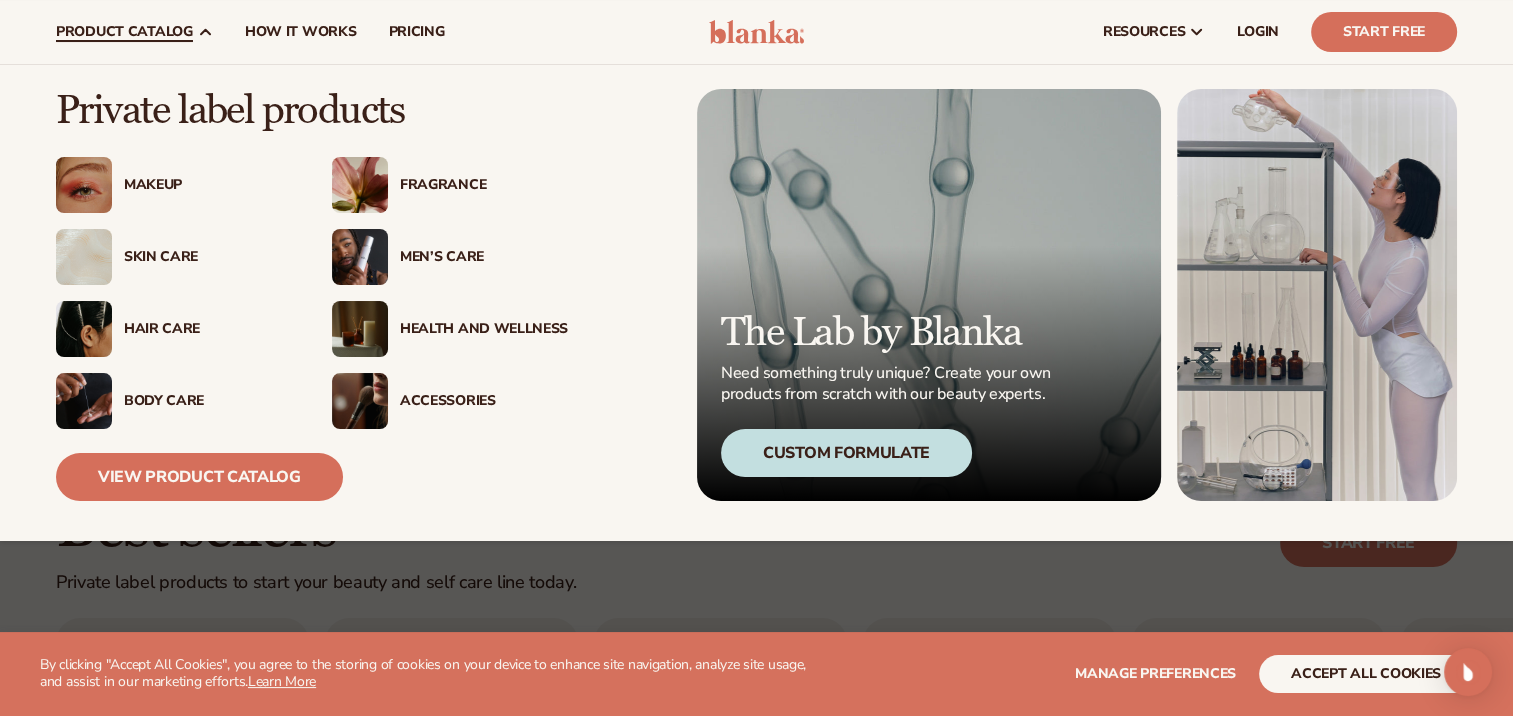 click on "Fragrance" at bounding box center (484, 185) 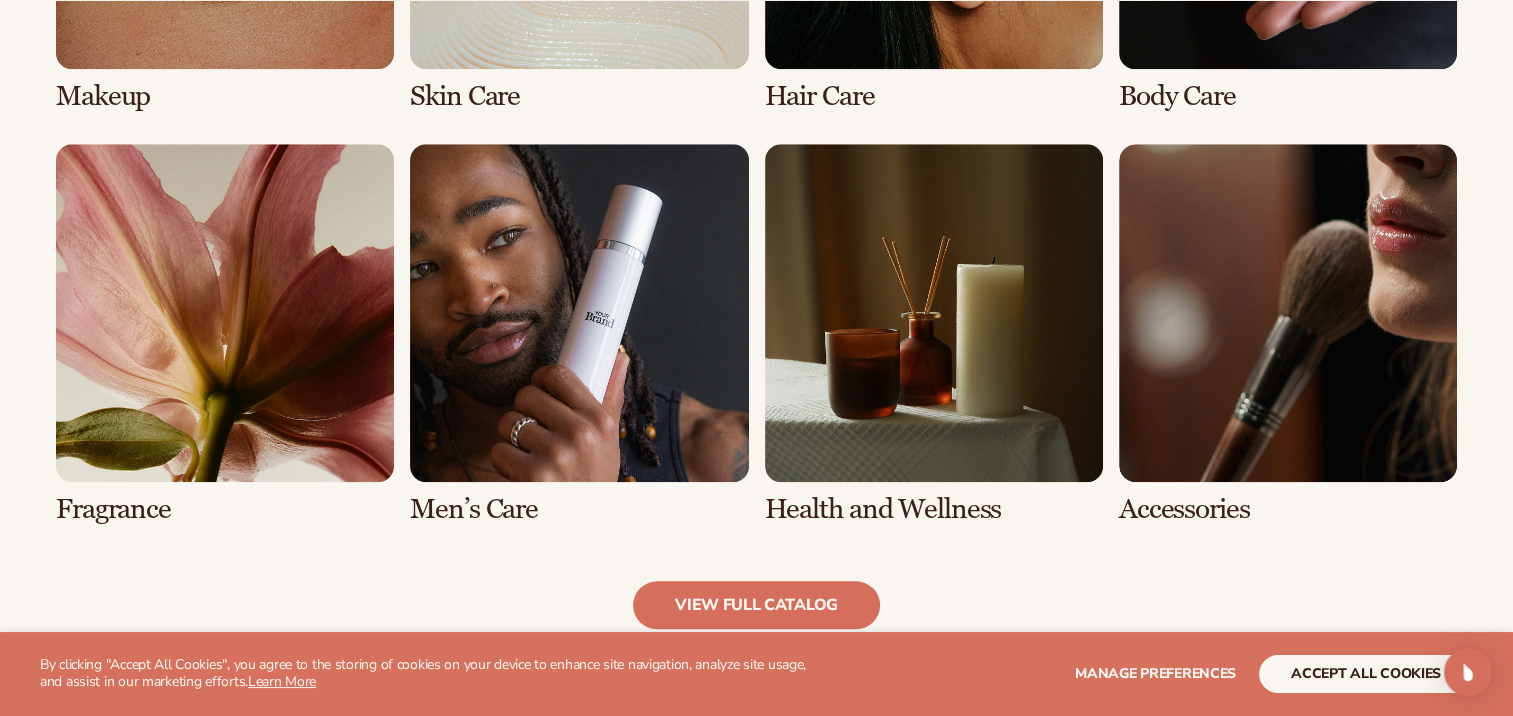 scroll, scrollTop: 1800, scrollLeft: 0, axis: vertical 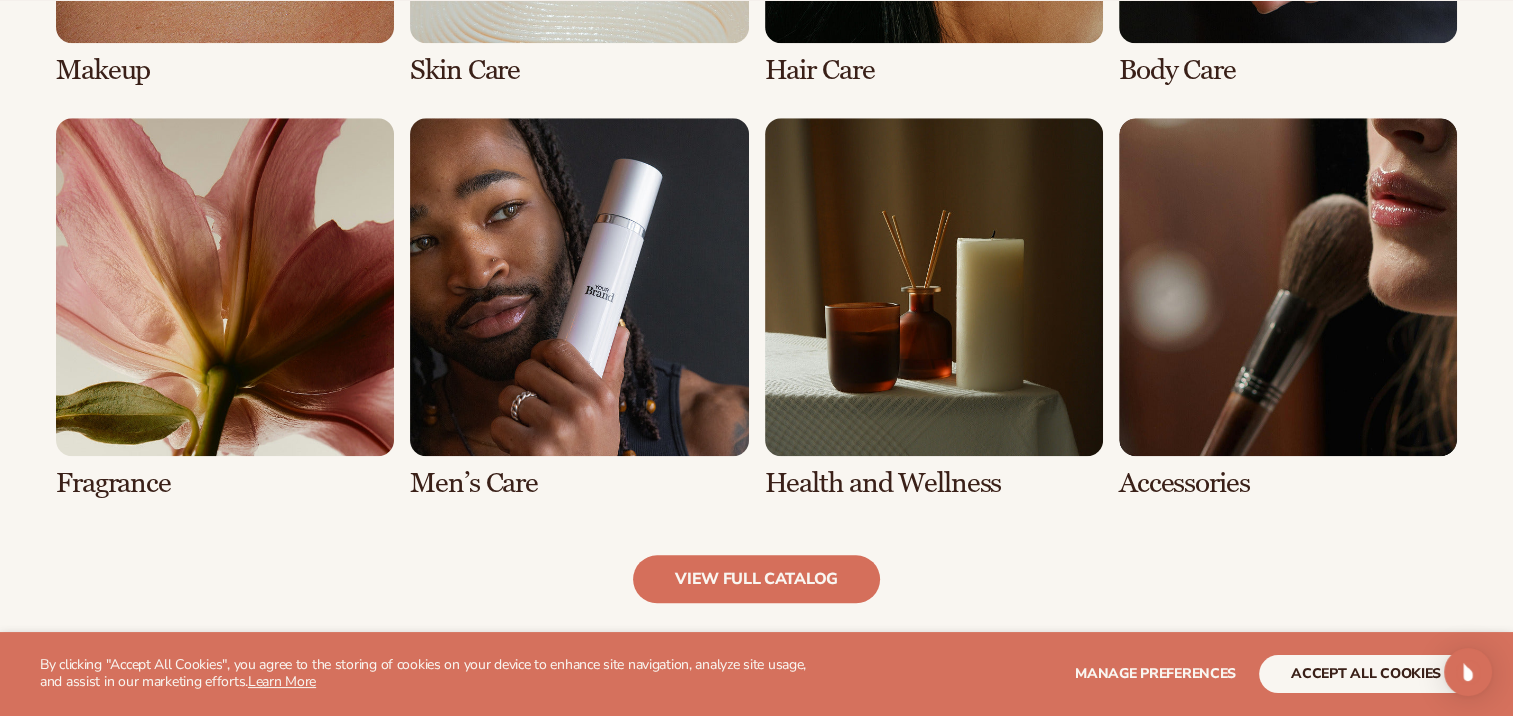 click at bounding box center [225, 308] 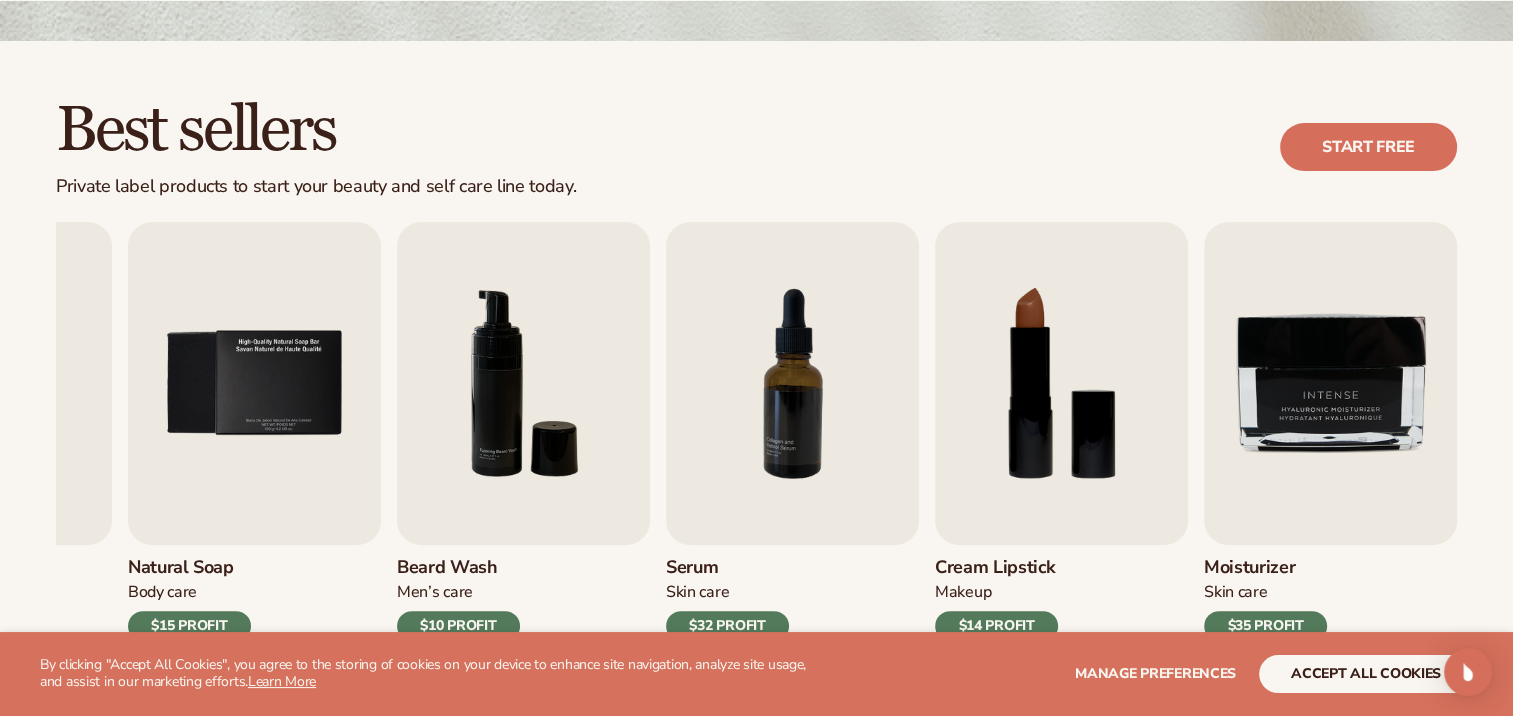 scroll, scrollTop: 500, scrollLeft: 0, axis: vertical 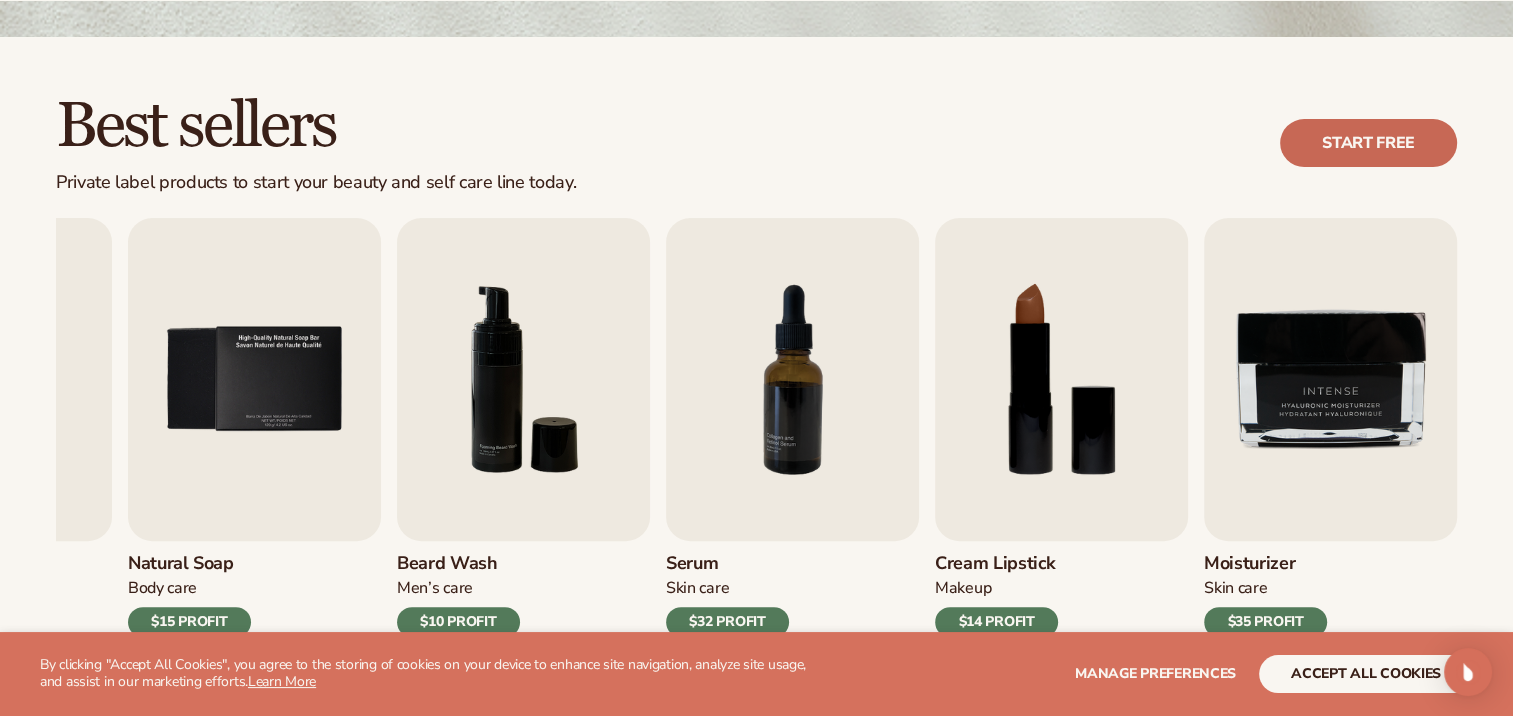 click on "Start free" at bounding box center [1368, 143] 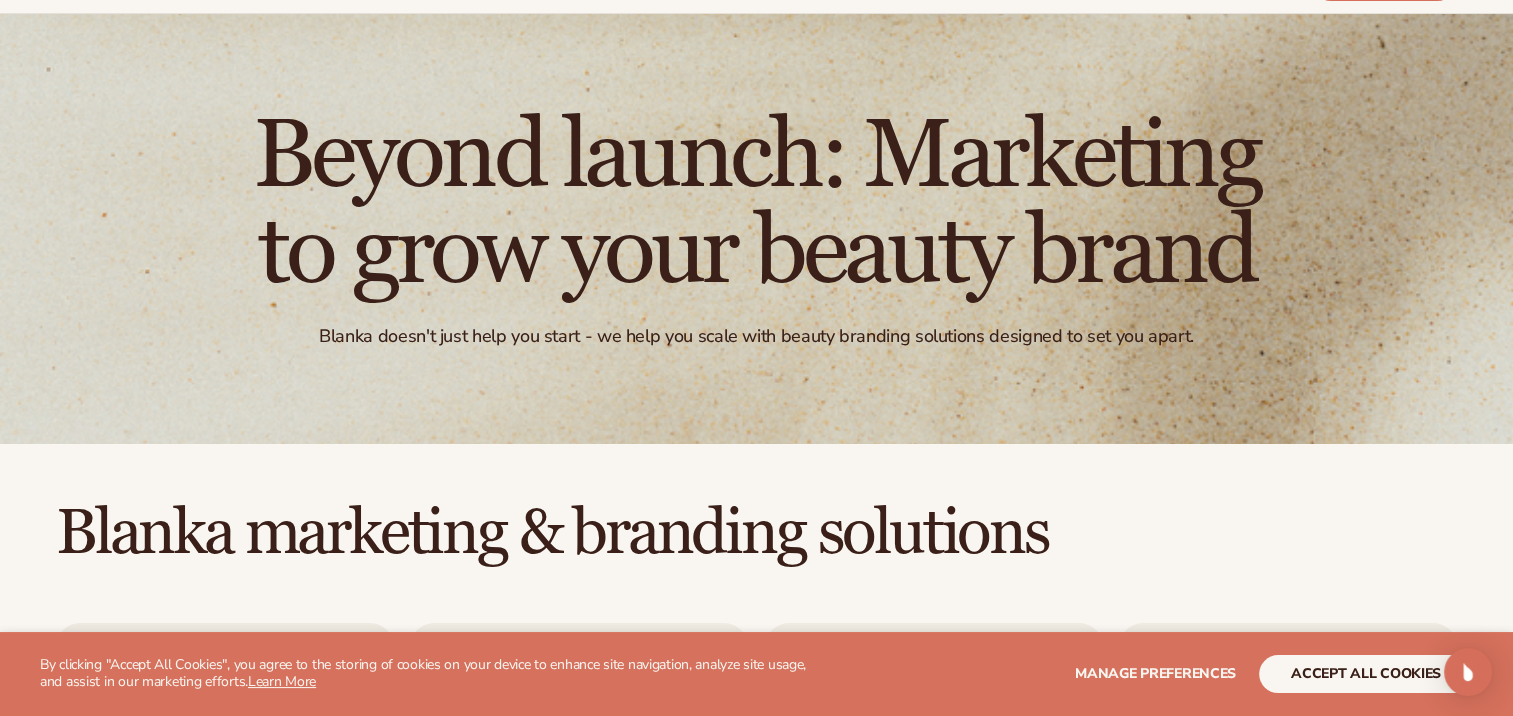 scroll, scrollTop: 0, scrollLeft: 0, axis: both 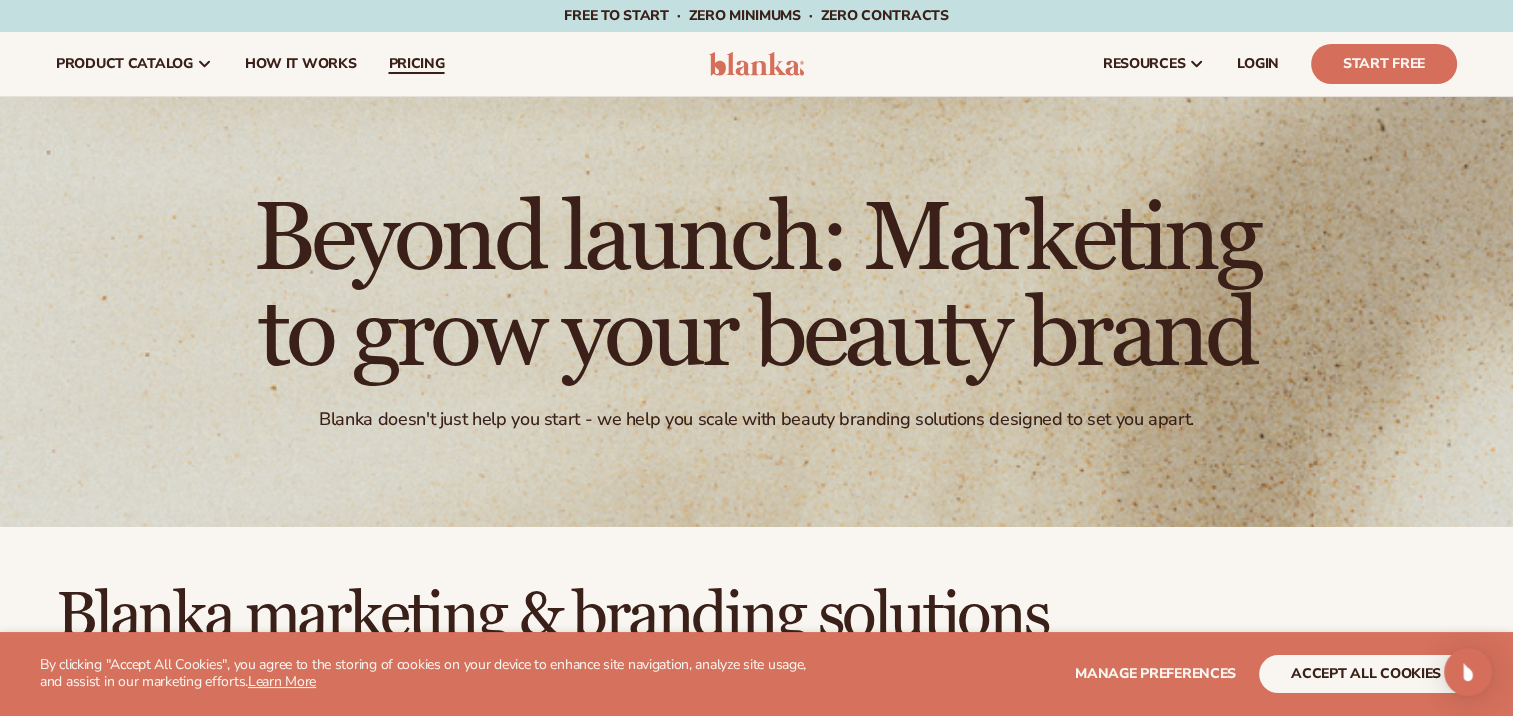 click on "pricing" at bounding box center (416, 64) 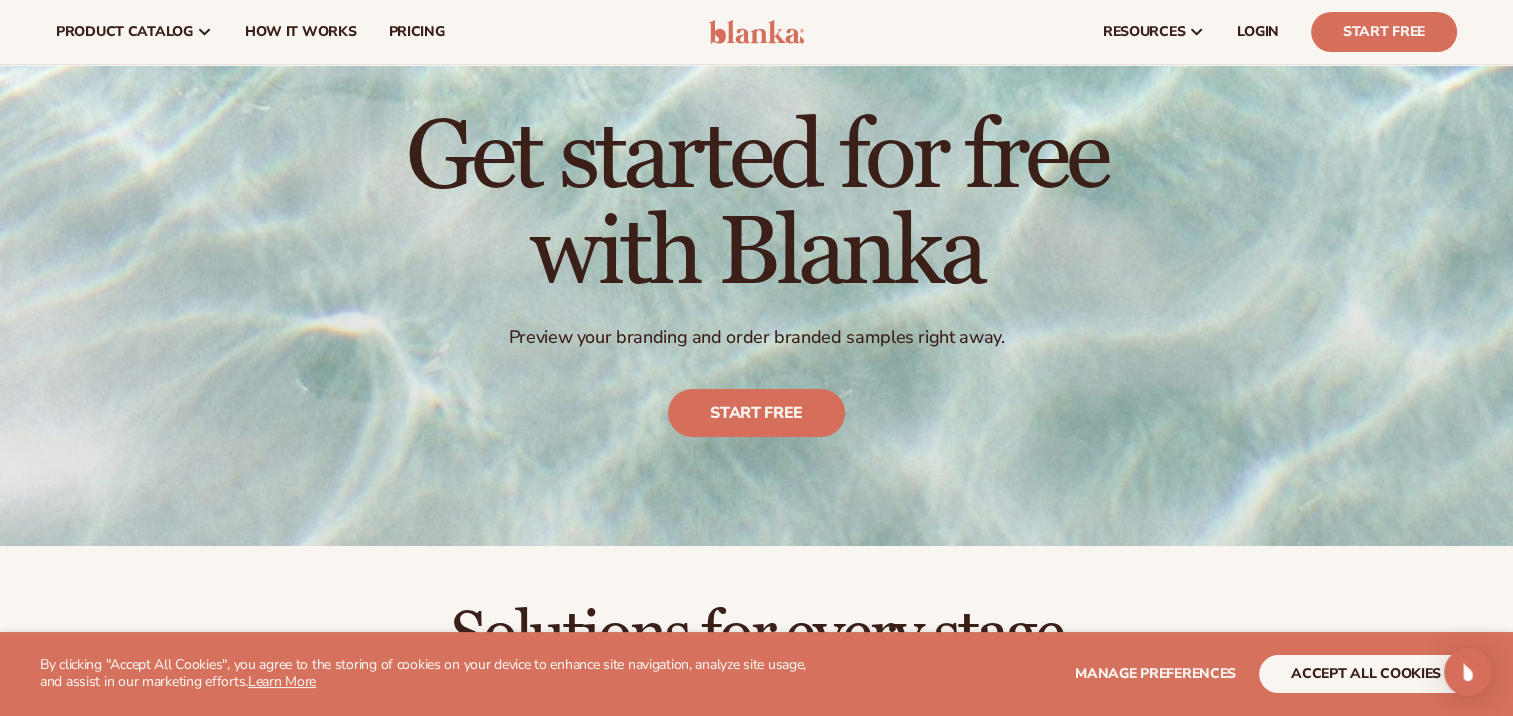 scroll, scrollTop: 0, scrollLeft: 0, axis: both 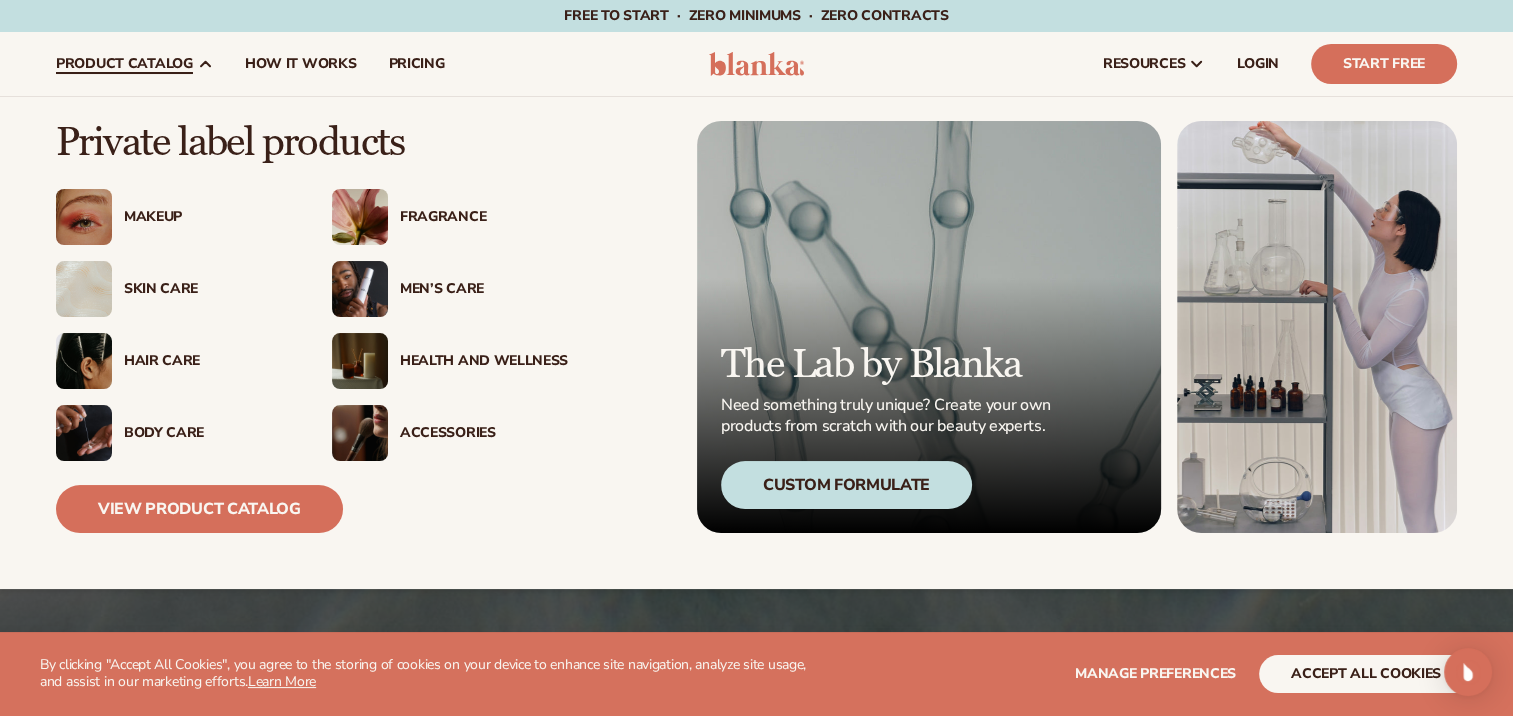 click on "Skin Care" at bounding box center (208, 289) 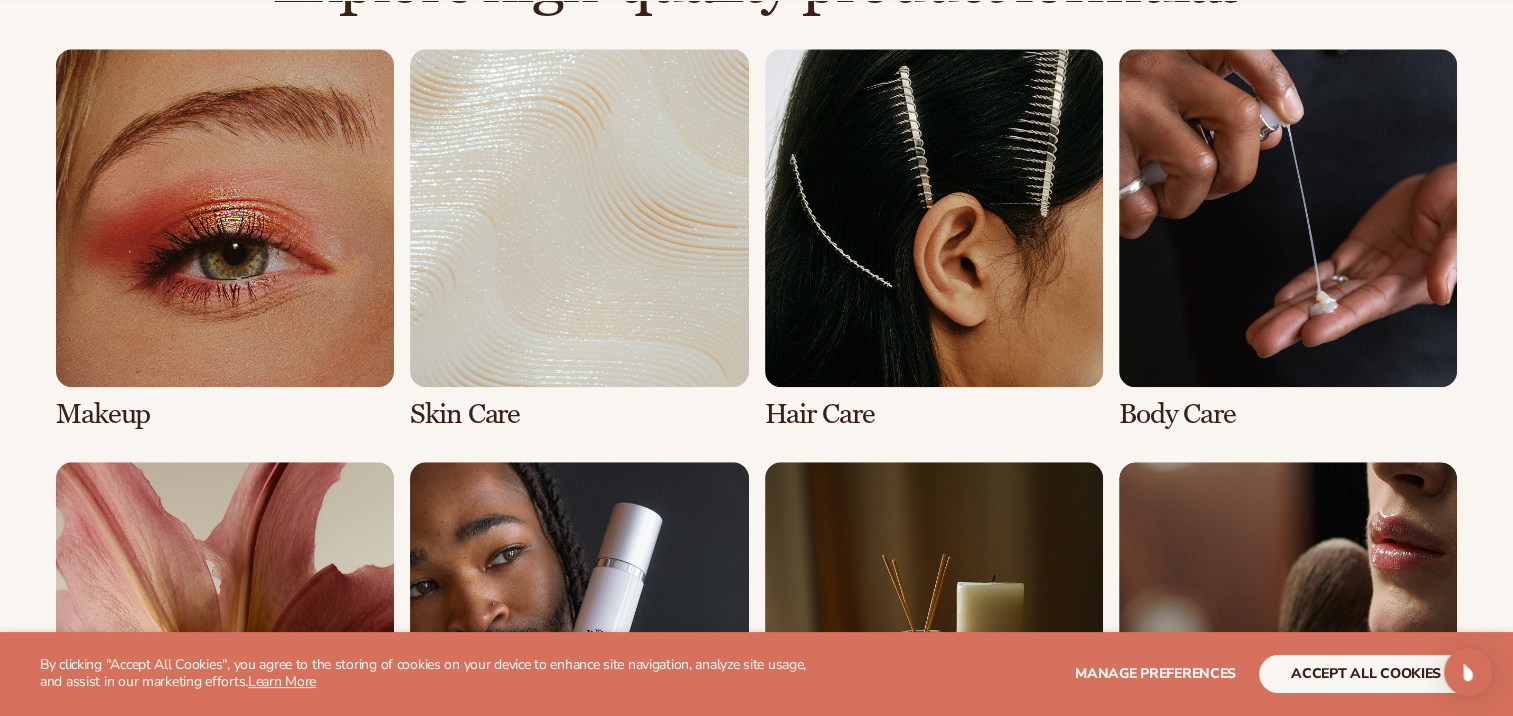 scroll, scrollTop: 1500, scrollLeft: 0, axis: vertical 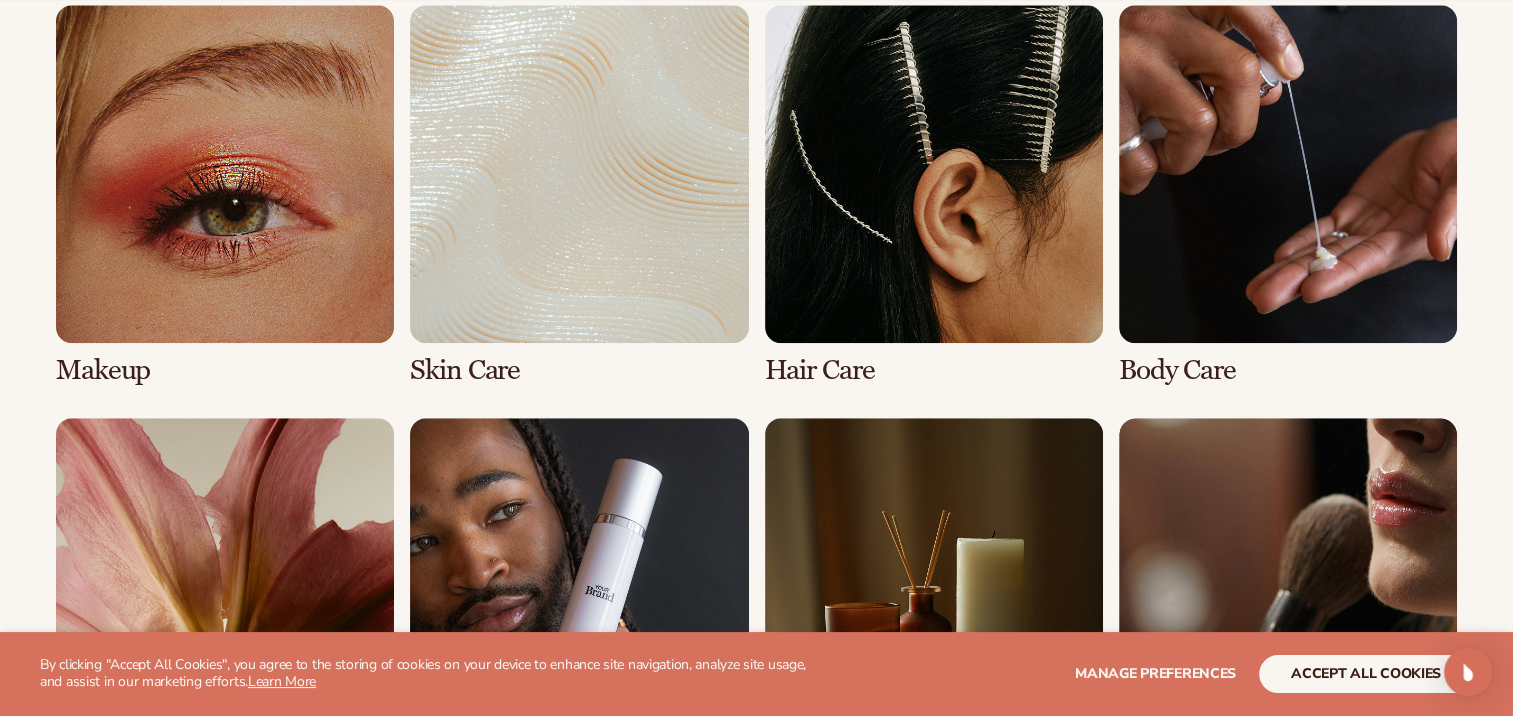 click at bounding box center (579, 195) 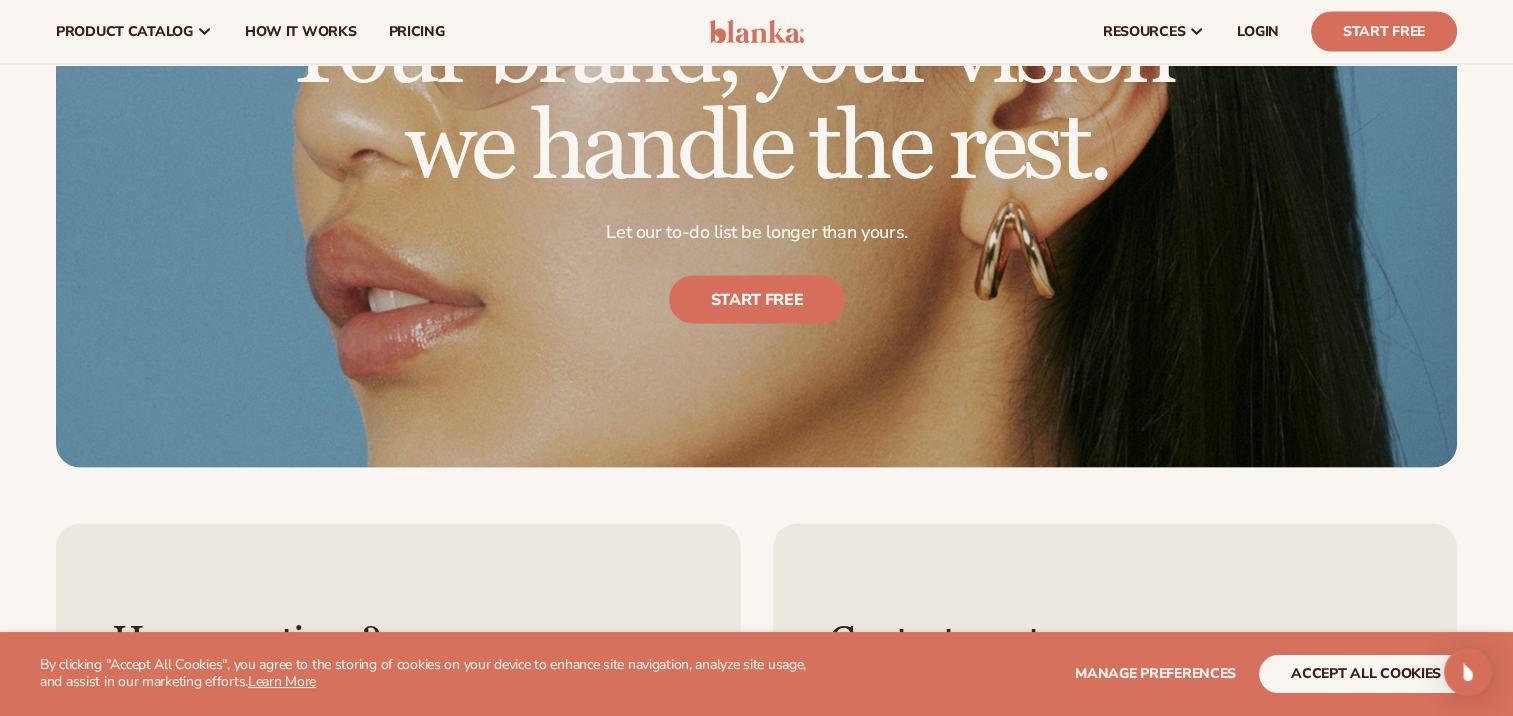 scroll, scrollTop: 3800, scrollLeft: 0, axis: vertical 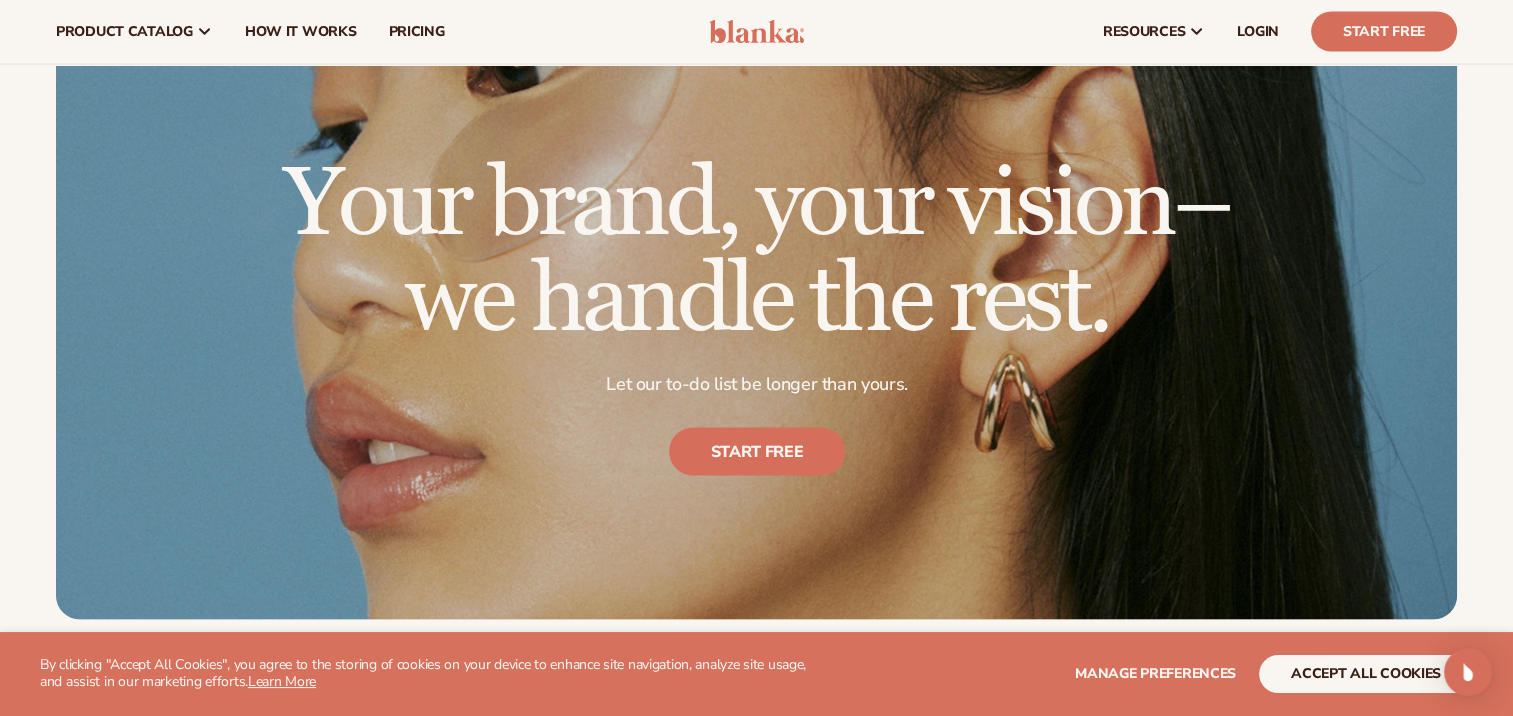 click at bounding box center (756, 32) 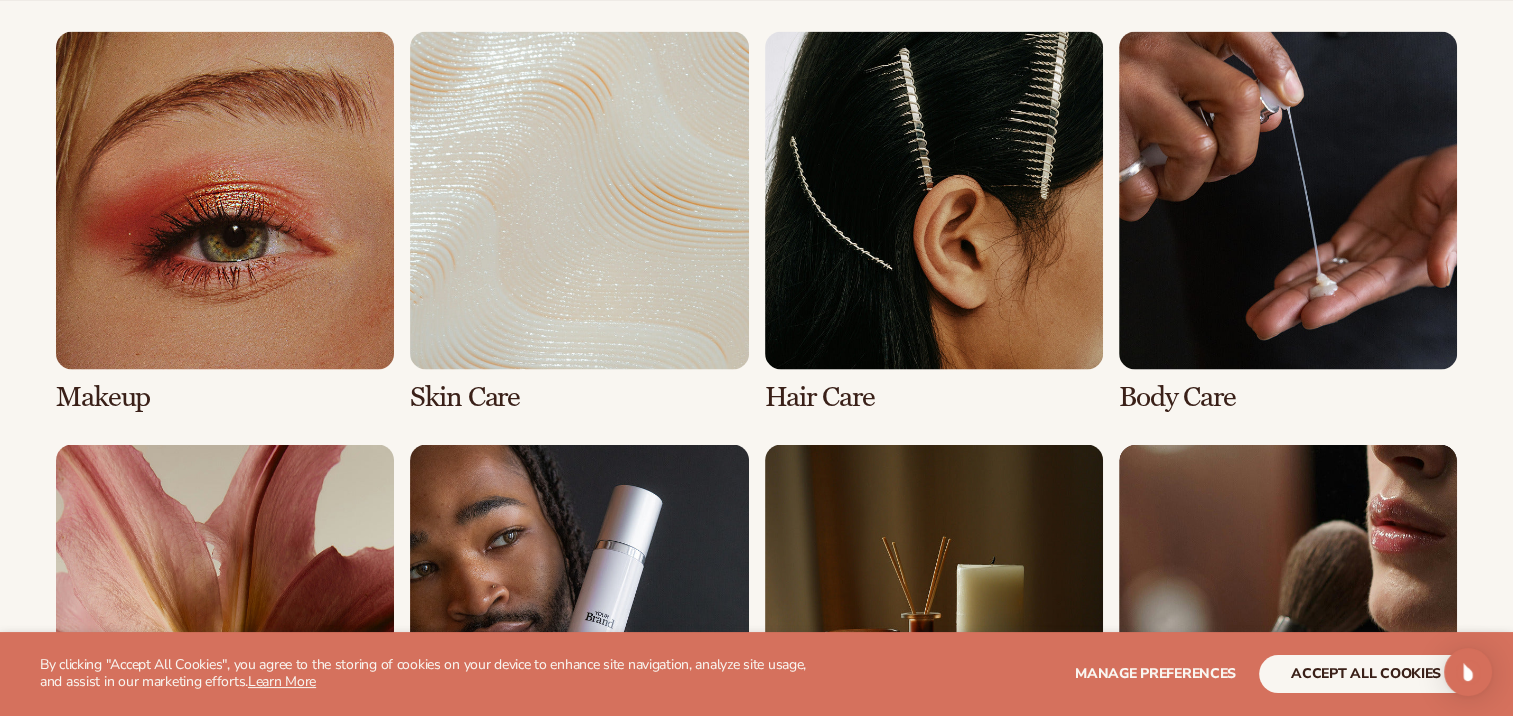 scroll, scrollTop: 3800, scrollLeft: 0, axis: vertical 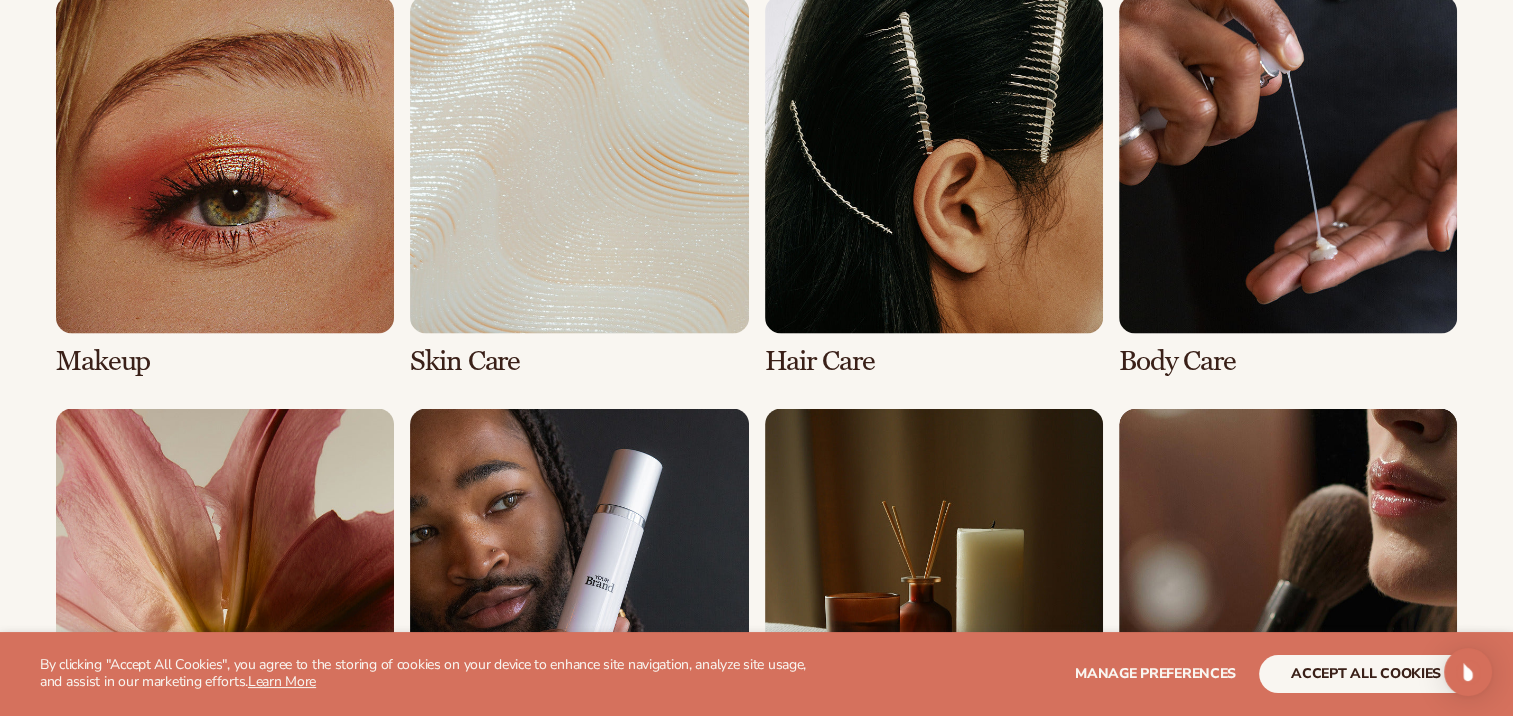 click at bounding box center (1288, 186) 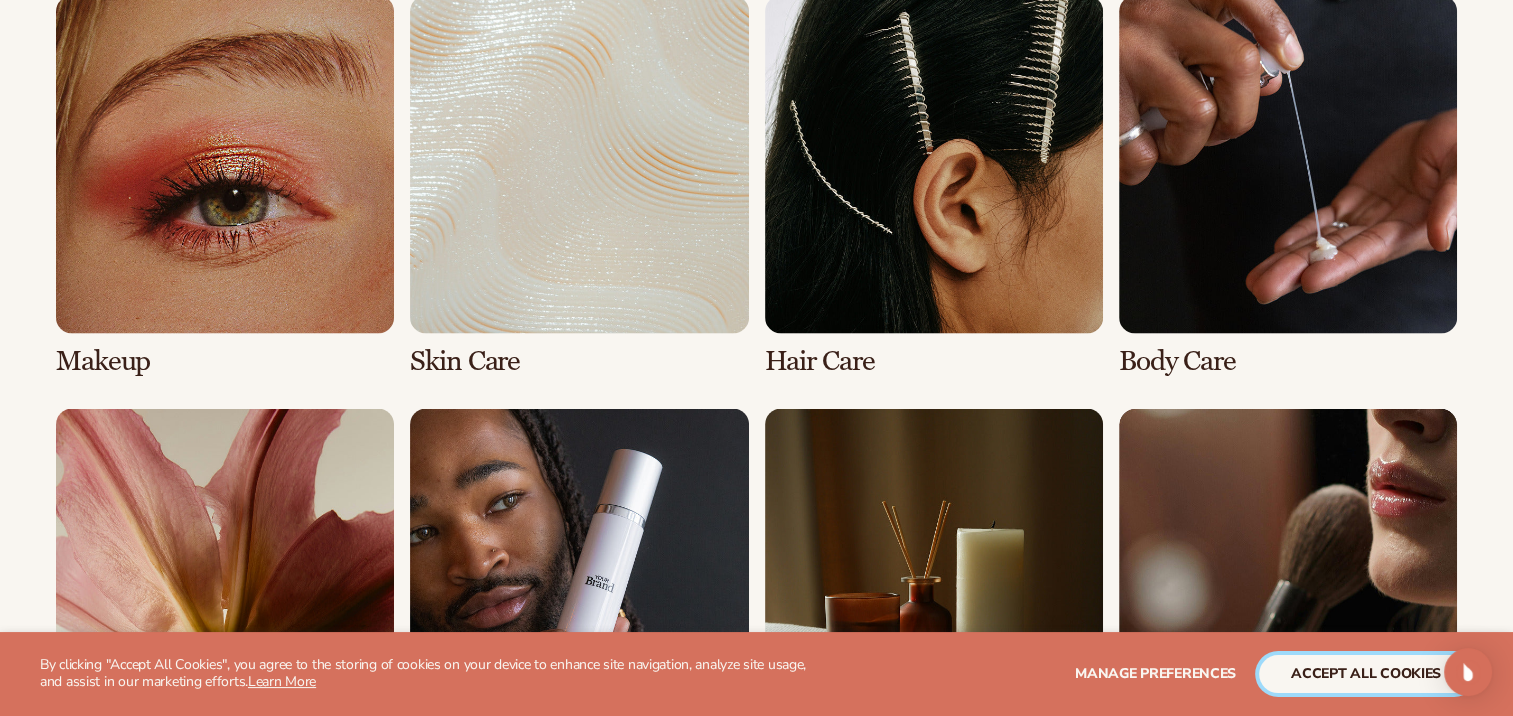 click on "accept all cookies" at bounding box center [1366, 674] 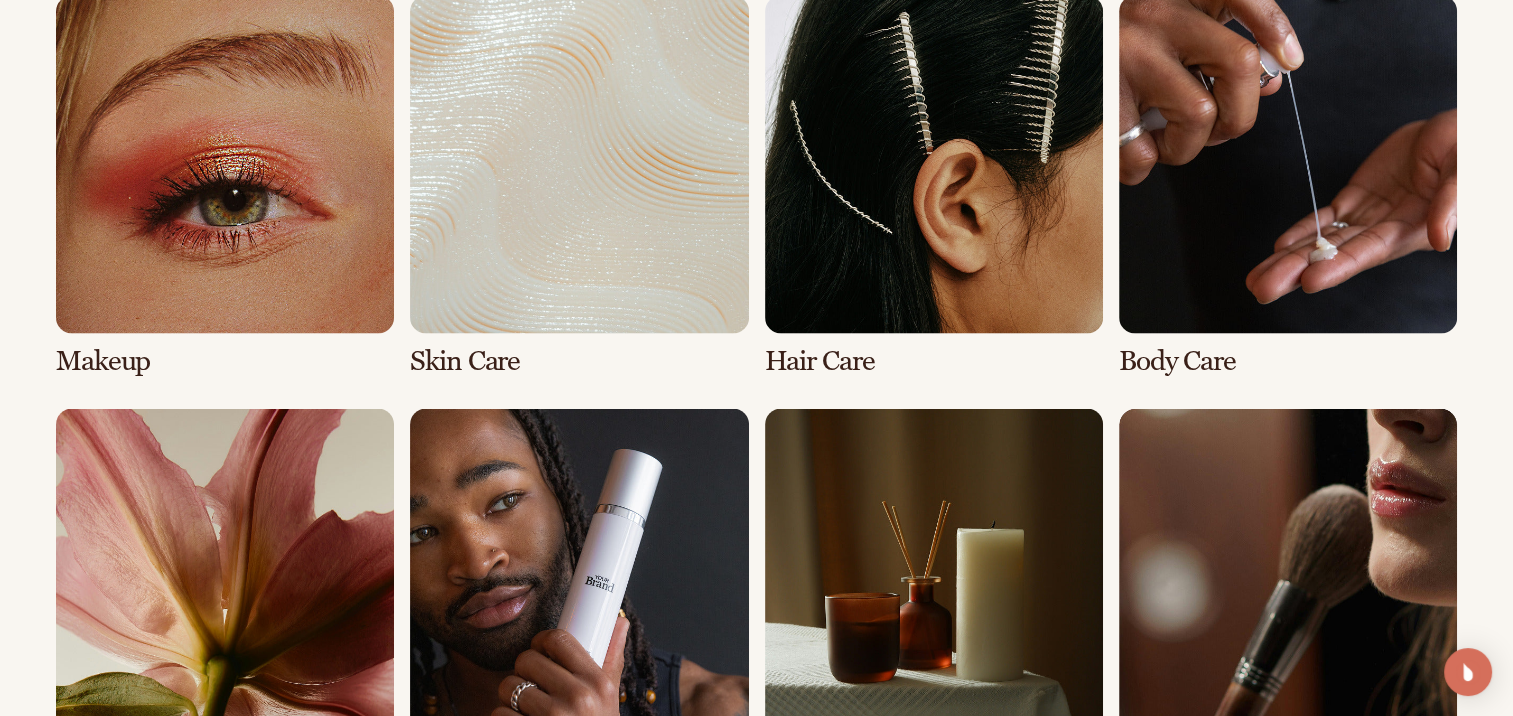 click at bounding box center [1288, 186] 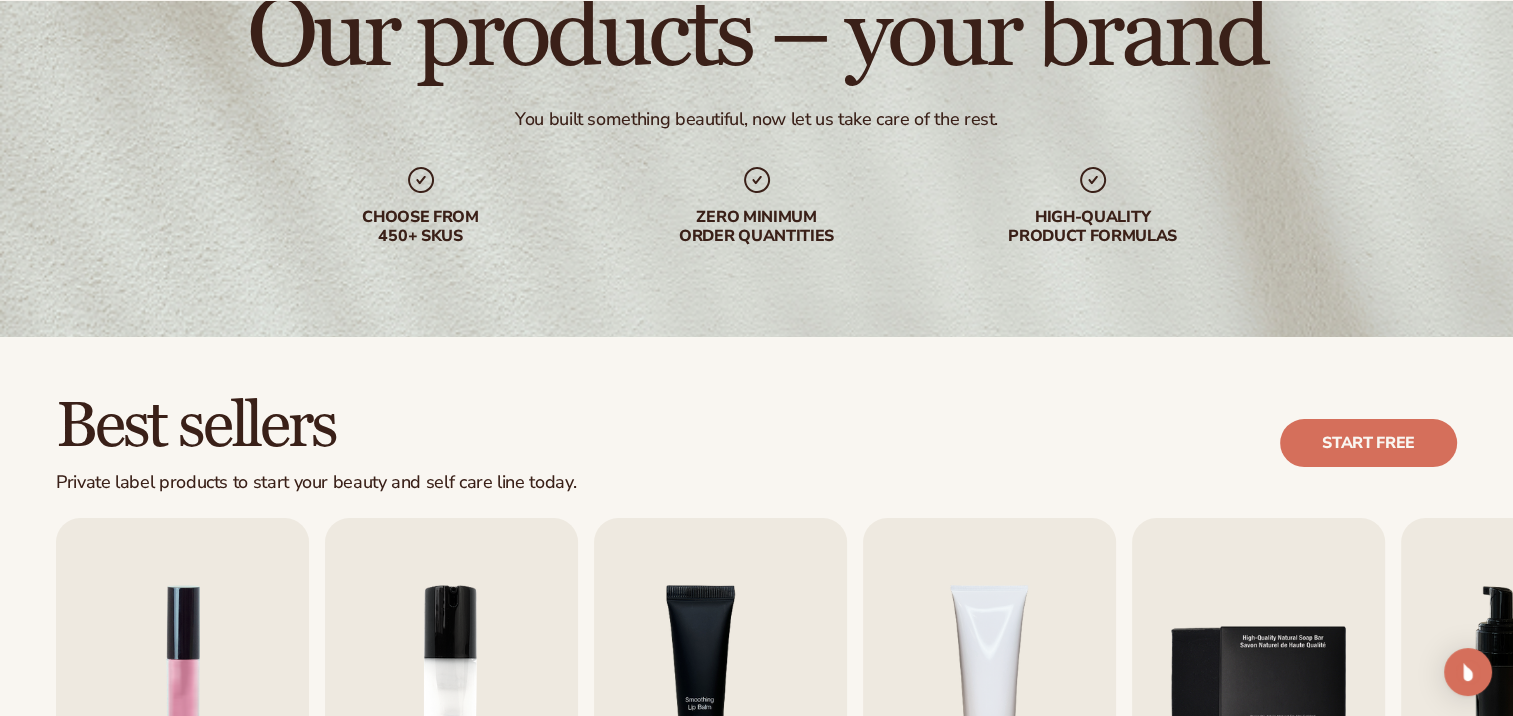 scroll, scrollTop: 300, scrollLeft: 0, axis: vertical 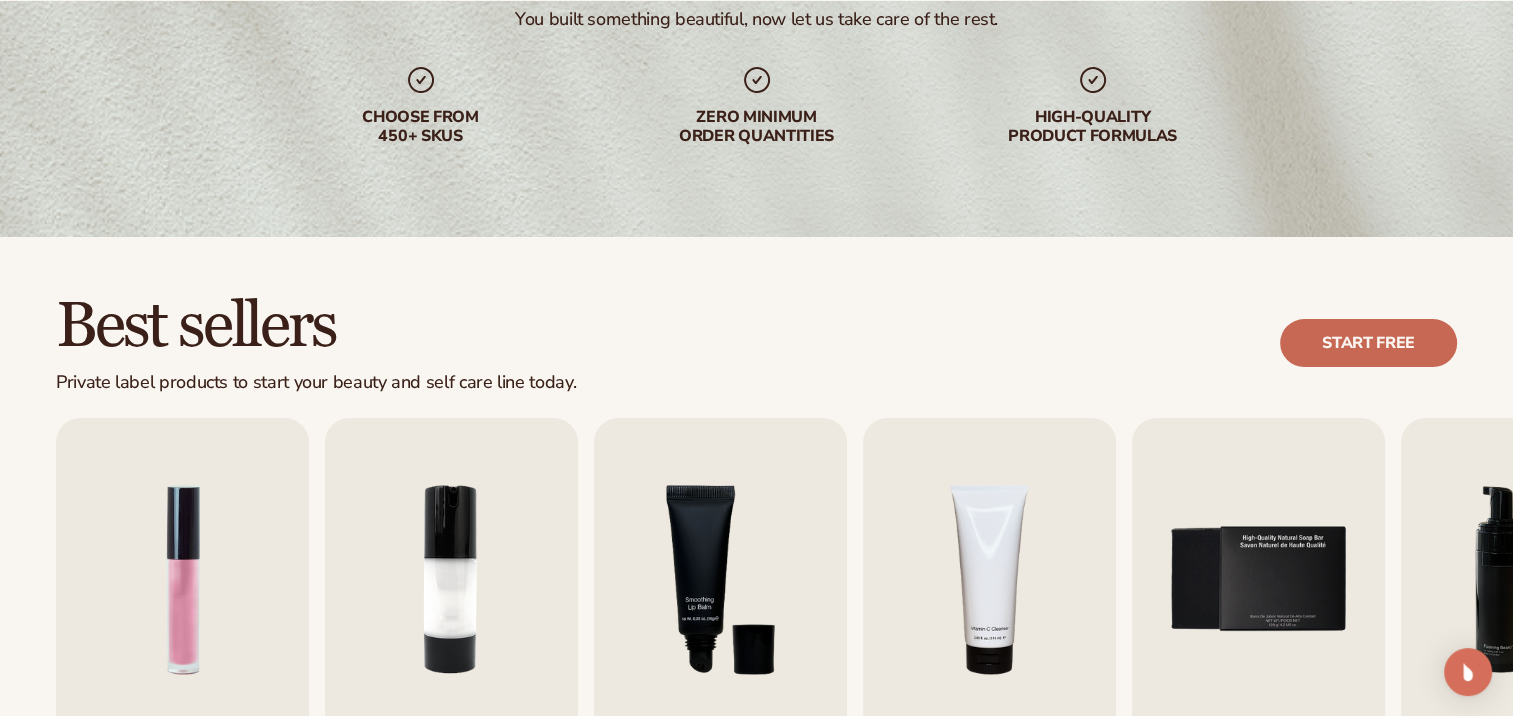 click on "Start free" at bounding box center (1368, 343) 